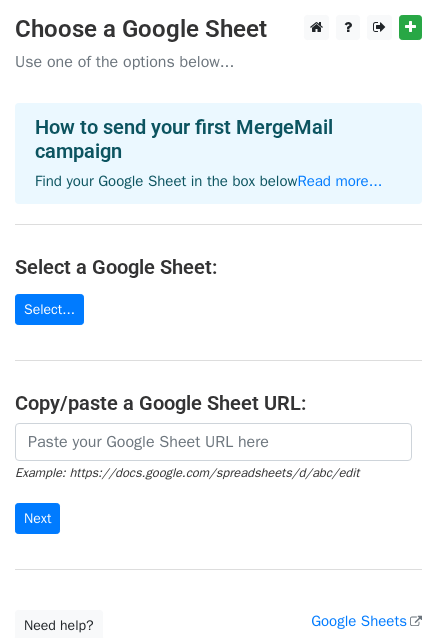 scroll, scrollTop: 0, scrollLeft: 0, axis: both 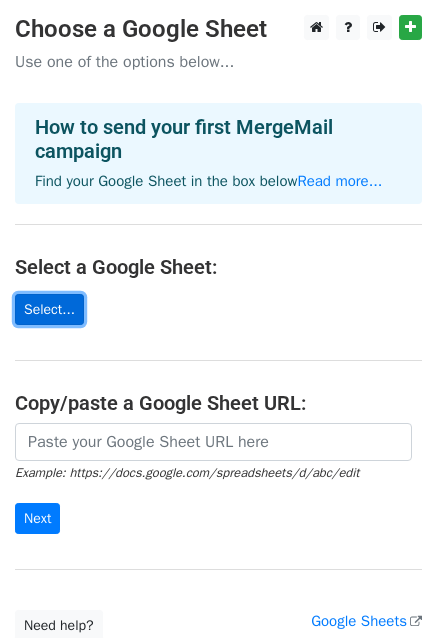 click on "Select..." at bounding box center [49, 309] 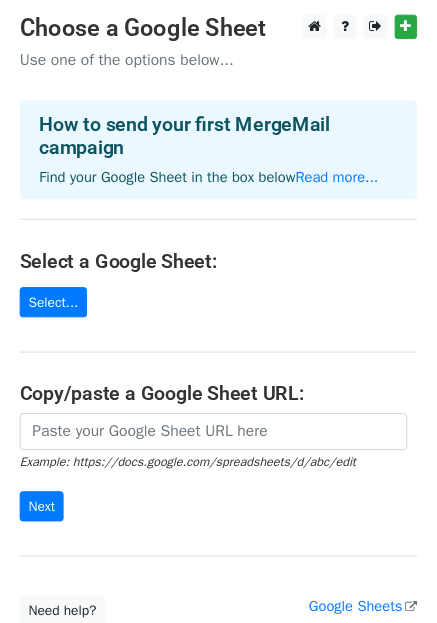 scroll, scrollTop: 0, scrollLeft: 0, axis: both 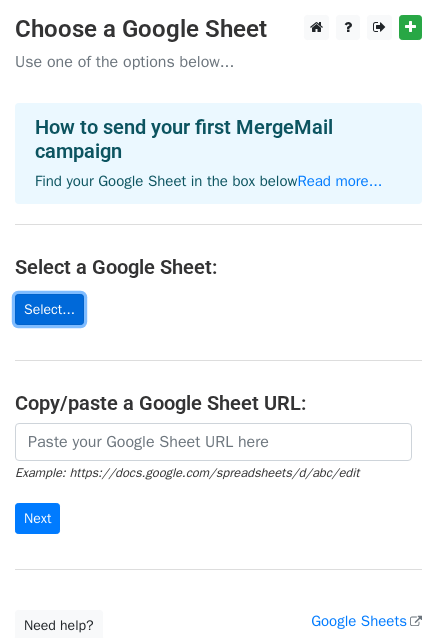 click on "Select..." at bounding box center (49, 309) 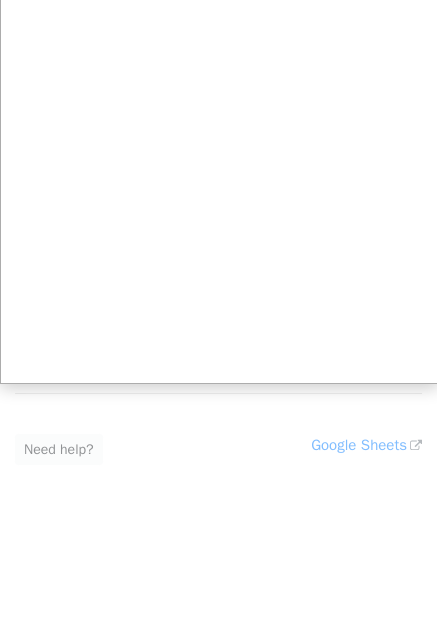 scroll, scrollTop: 0, scrollLeft: 0, axis: both 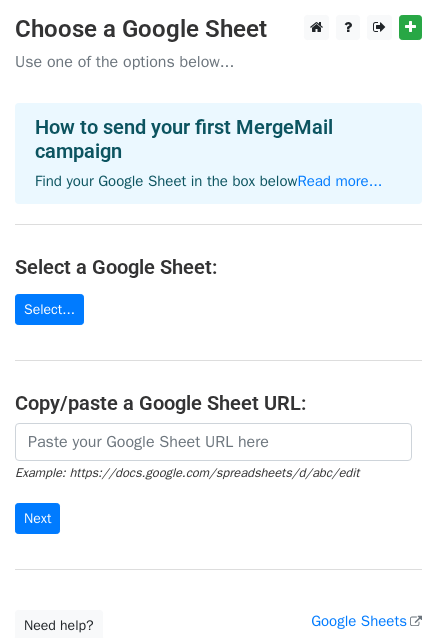 click on "Choose a Google Sheet
Use one of the options below...
How to send your first MergeMail campaign
Find your Google Sheet in the box below  Read more...
Select a Google Sheet:
Select...
Copy/paste a Google Sheet URL:
Example:
https://docs.google.com/spreadsheets/d/abc/edit
Next
Google Sheets
Need help?
Help
×
Why do I need to copy/paste a Google Sheet URL?
Normally, MergeMail would show you a list of your Google Sheets to choose from, but because you didn't allow MergeMail access to your Google Drive, it cannot show you a list of your Google Sheets. You can read more about permissions in our  support pages .
If you'd like to see a list of your Google Sheets, you'll need to  sign out of MergeMail  and then sign back in and allow access to your Google Drive.
Are your recipients in a CSV or Excel file?
Import your CSV or Excel file into a Google Sheet  then try again.
Read our" at bounding box center (218, 328) 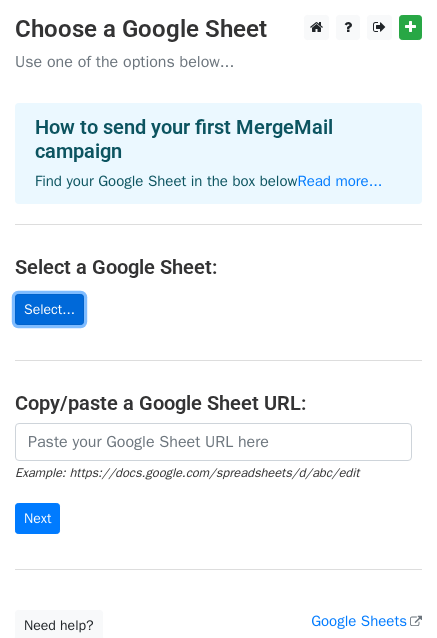 click on "Select..." at bounding box center (49, 309) 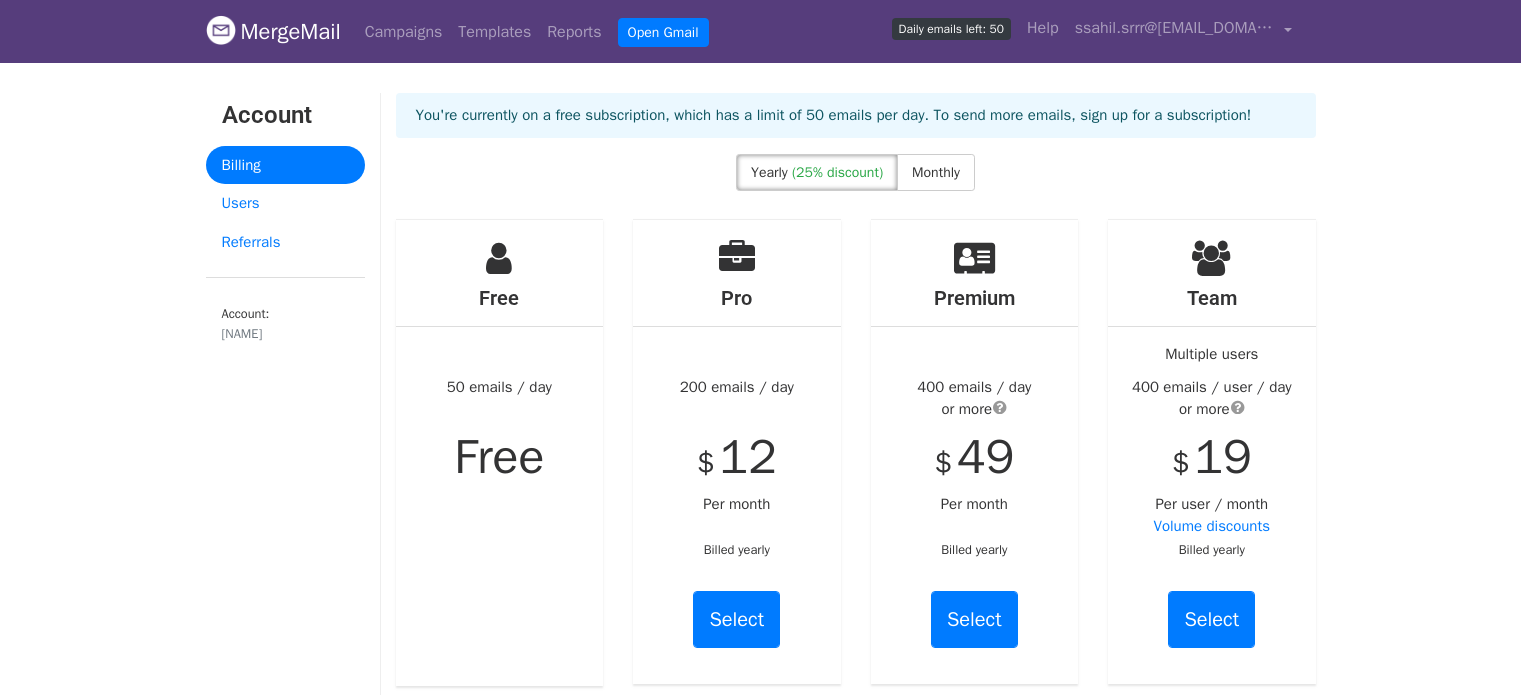 scroll, scrollTop: 0, scrollLeft: 0, axis: both 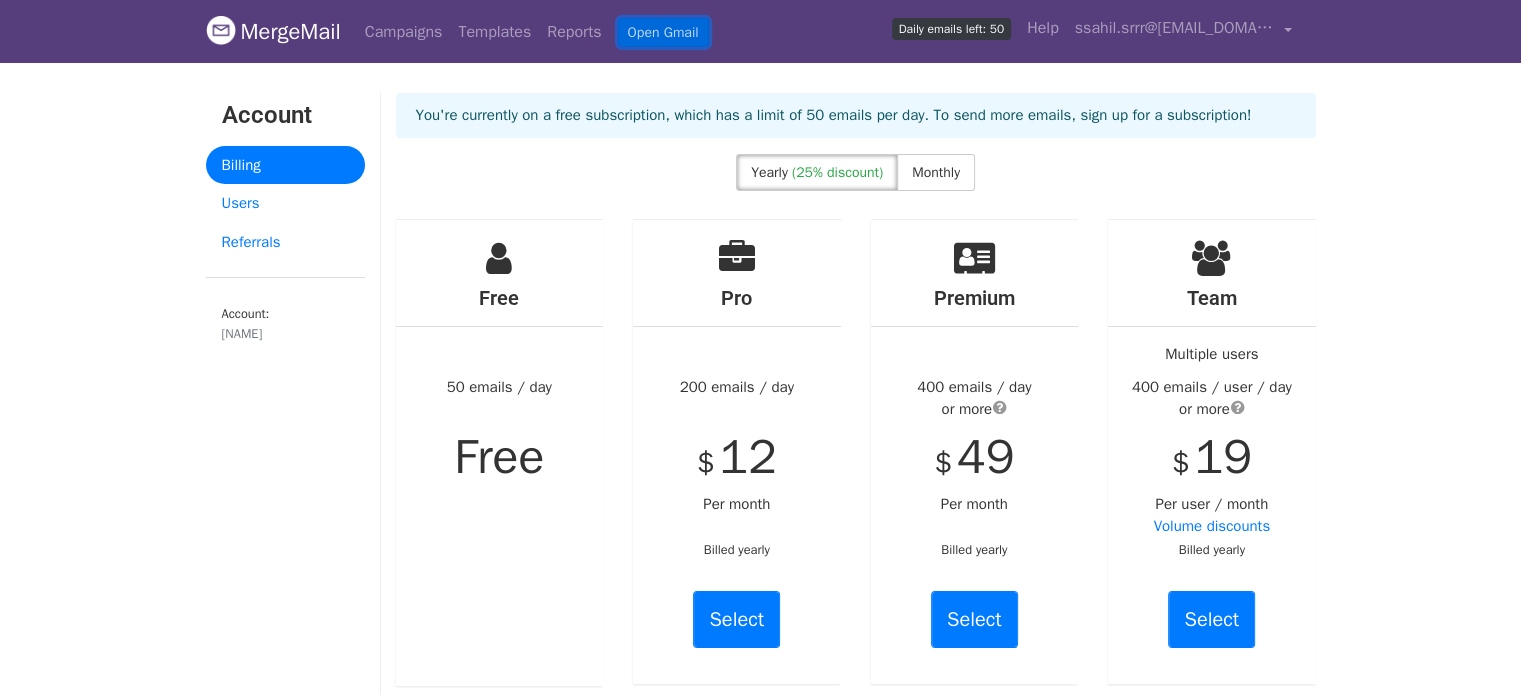 click on "Open Gmail" at bounding box center [663, 32] 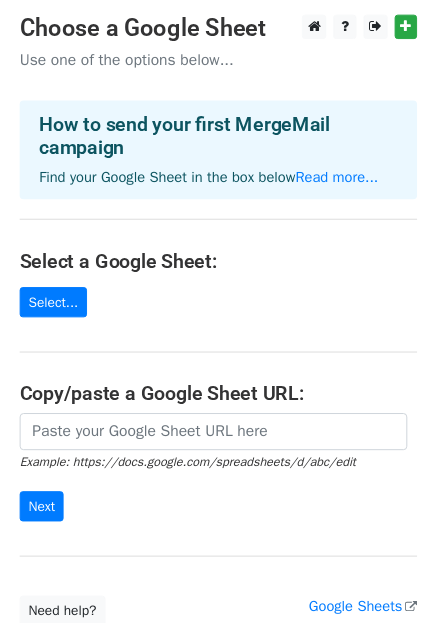 scroll, scrollTop: 0, scrollLeft: 0, axis: both 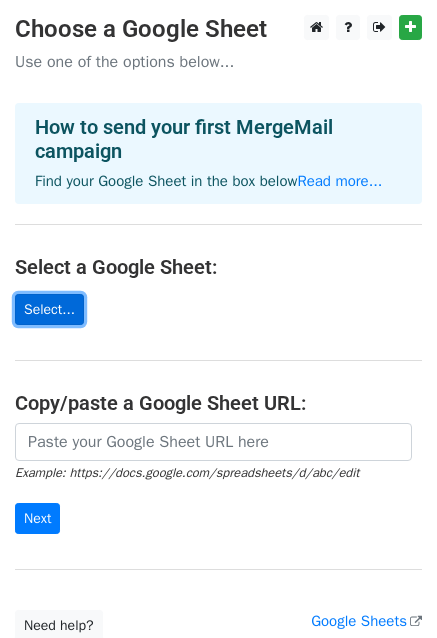 click on "Select..." at bounding box center [49, 309] 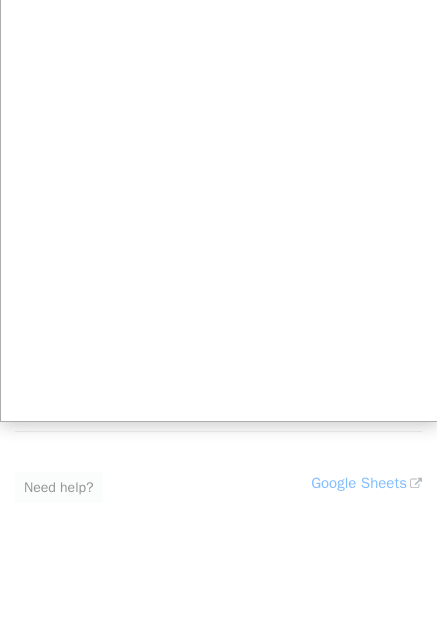 scroll, scrollTop: 176, scrollLeft: 0, axis: vertical 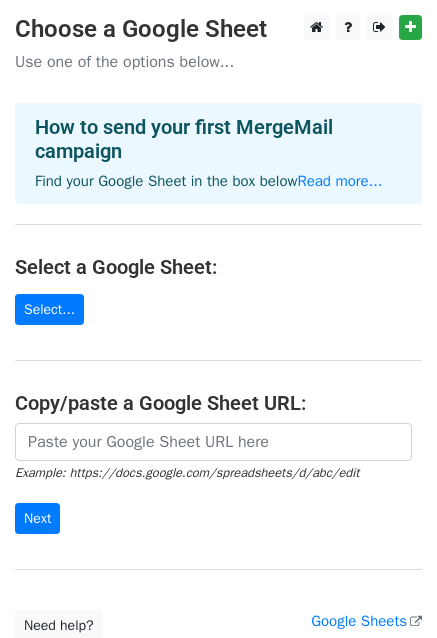 click on "Choose a Google Sheet
Use one of the options below...
How to send your first MergeMail campaign
Find your Google Sheet in the box below  Read more...
Select a Google Sheet:
Select...
Copy/paste a Google Sheet URL:
Example:
https://docs.google.com/spreadsheets/d/abc/edit
Next
Google Sheets
Need help?
Help
×
Why do I need to copy/paste a Google Sheet URL?
Normally, MergeMail would show you a list of your Google Sheets to choose from, but because you didn't allow MergeMail access to your Google Drive, it cannot show you a list of your Google Sheets. You can read more about permissions in our  support pages .
If you'd like to see a list of your Google Sheets, you'll need to  sign out of MergeMail  and then sign back in and allow access to your Google Drive.
Are your recipients in a CSV or Excel file?
Import your CSV or Excel file into a Google Sheet  then try again.
Read our" at bounding box center (218, 328) 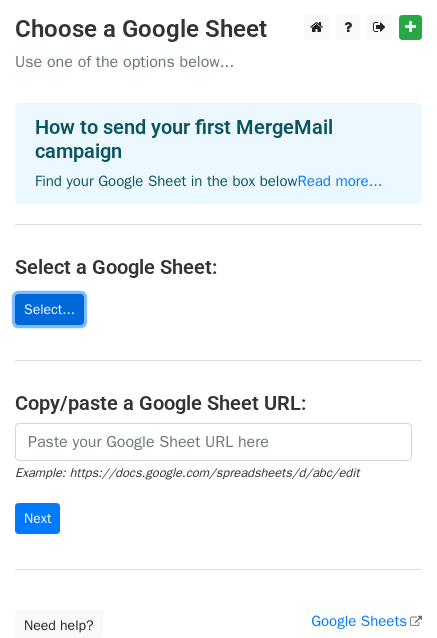 click on "Select..." at bounding box center [49, 309] 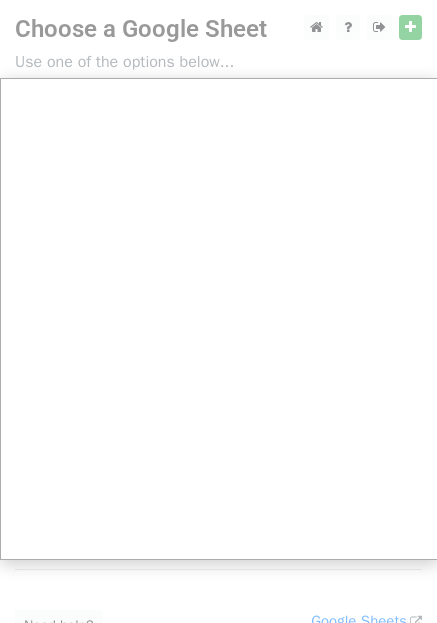 scroll, scrollTop: 176, scrollLeft: 0, axis: vertical 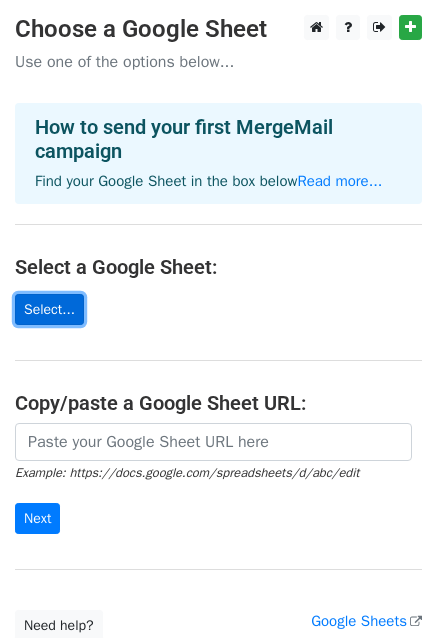 click on "Select..." at bounding box center [49, 309] 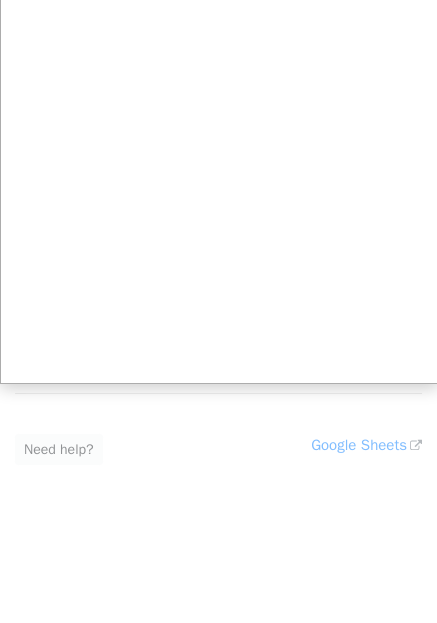 scroll, scrollTop: 0, scrollLeft: 0, axis: both 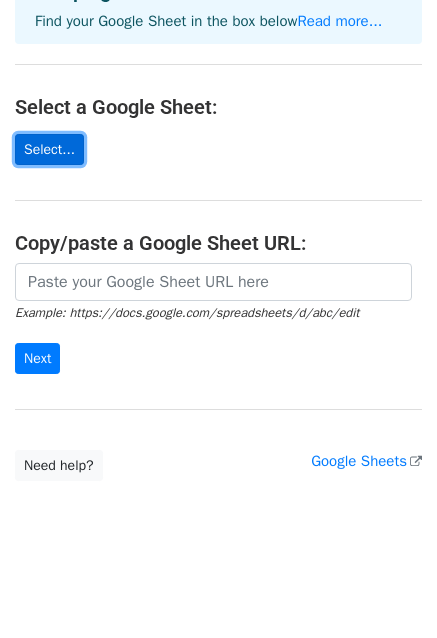click on "Select..." at bounding box center [49, 149] 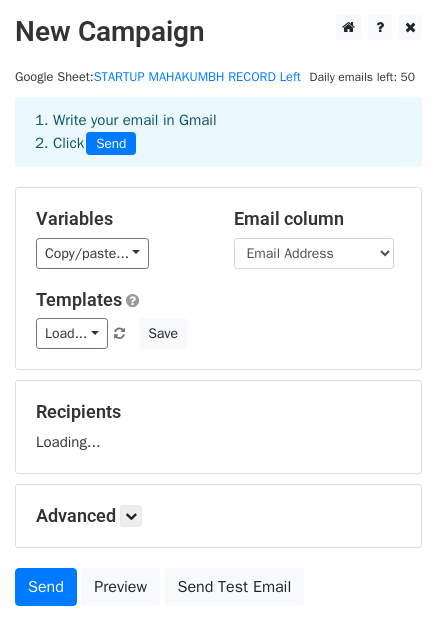 scroll, scrollTop: 0, scrollLeft: 0, axis: both 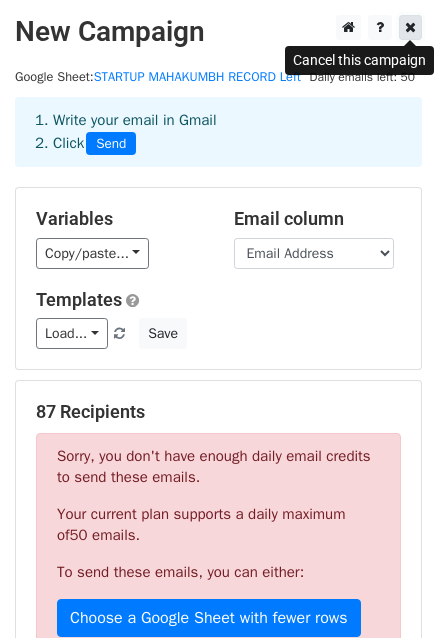 click at bounding box center (410, 27) 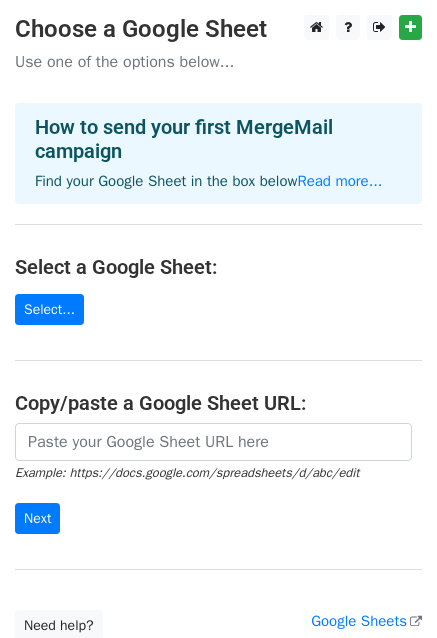 scroll, scrollTop: 0, scrollLeft: 0, axis: both 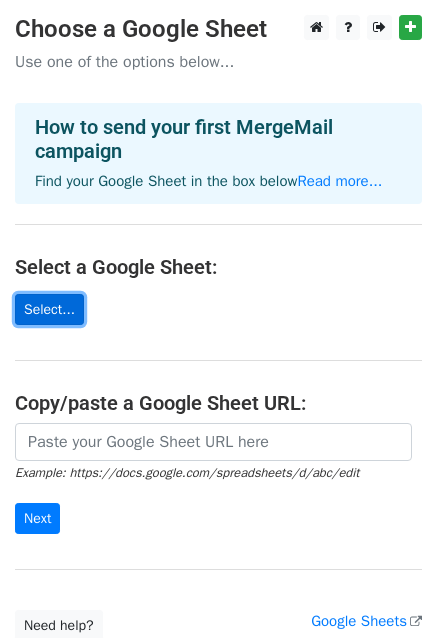 click on "Select..." at bounding box center (49, 309) 